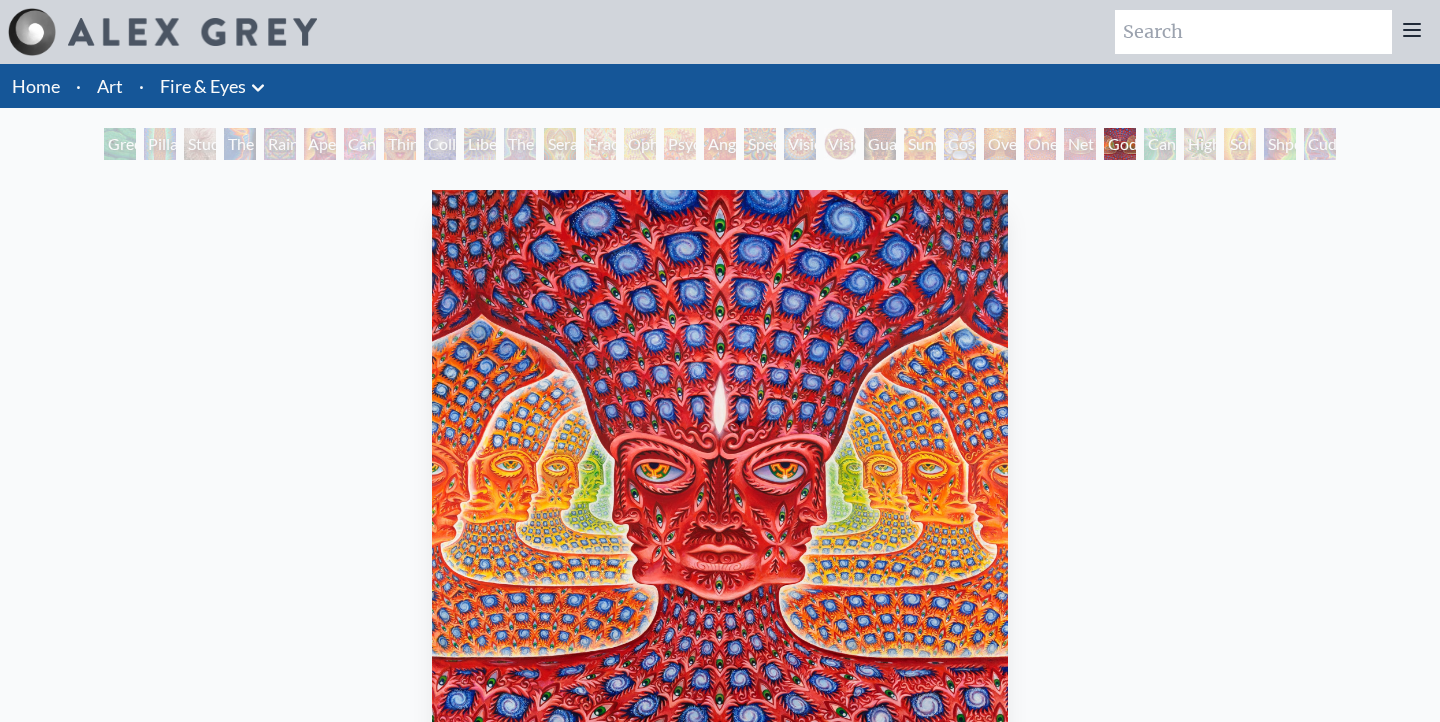 scroll, scrollTop: 0, scrollLeft: 0, axis: both 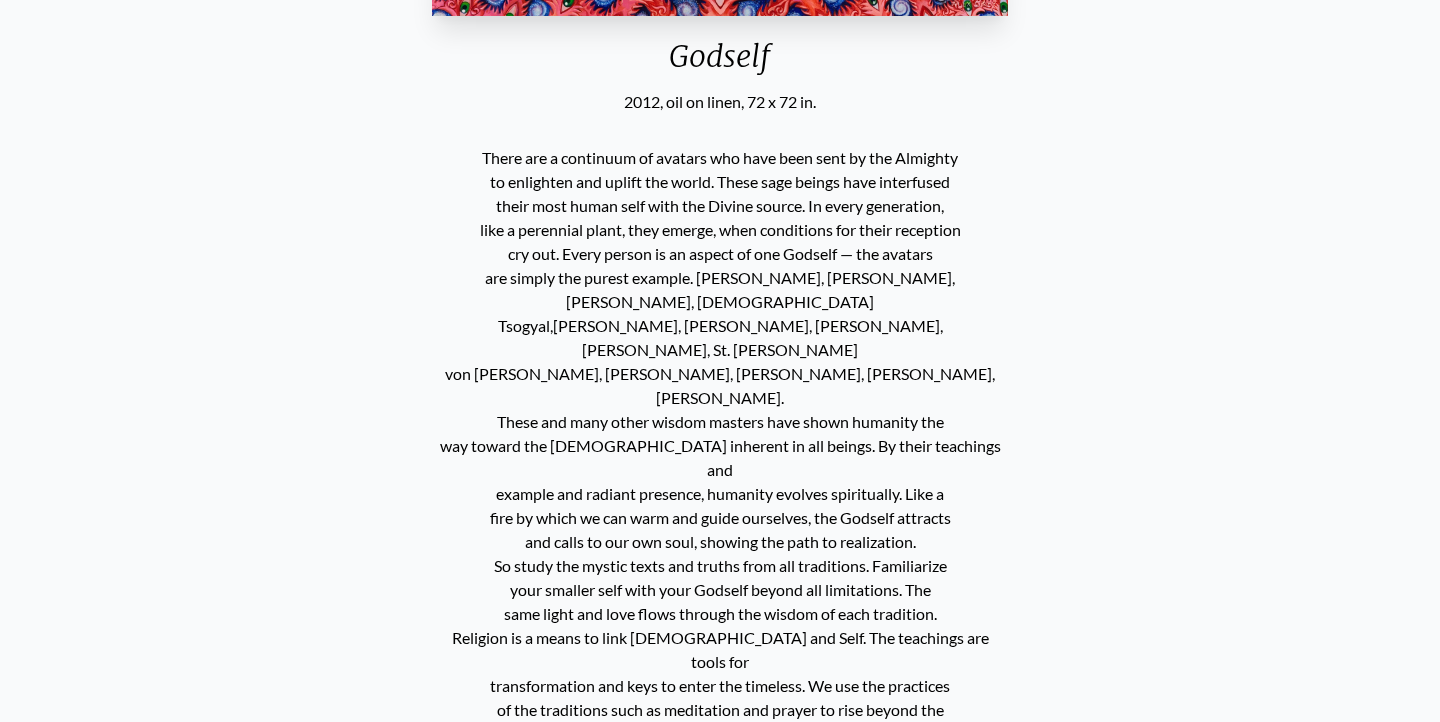click on "There are a continuum of avatars who have been sent by the Almighty
to enlighten and uplift the world. These sage beings have interfused
their most human self with the Divine source. In every generation,
like a perennial plant, they emerge, when conditions for their reception
cry out. Every person is an aspect of one [DEMOGRAPHIC_DATA] — the avatars
are simply the purest example. [PERSON_NAME], [PERSON_NAME], [PERSON_NAME], [PERSON_NAME],[PERSON_NAME], [DEMOGRAPHIC_DATA], [PERSON_NAME], [PERSON_NAME], St. [PERSON_NAME], [PERSON_NAME], [PERSON_NAME], [PERSON_NAME], [PERSON_NAME], [PERSON_NAME].
These and many other wisdom masters have shown humanity the
way toward the [DEMOGRAPHIC_DATA] inherent in all beings. By their teachings and
example and radiant presence, humanity evolves spiritually. Like a
fire by which we can warm and guide ourselves, the Godself attracts
and calls to our own soul, showing the path to realization.
So study the mystic texts and truths from all traditions. Familiarize
your smaller self with your Godself beyond all limitations. The" at bounding box center (720, 590) 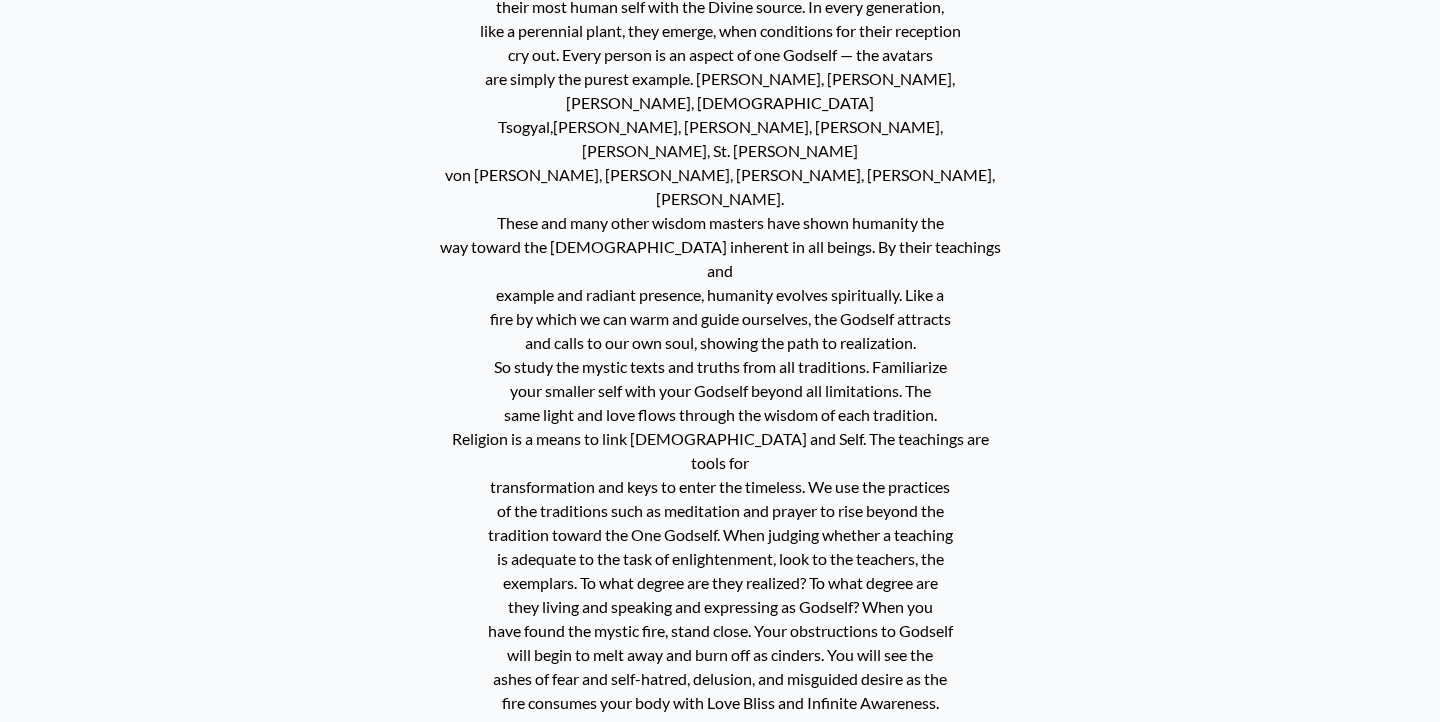 scroll, scrollTop: 954, scrollLeft: 0, axis: vertical 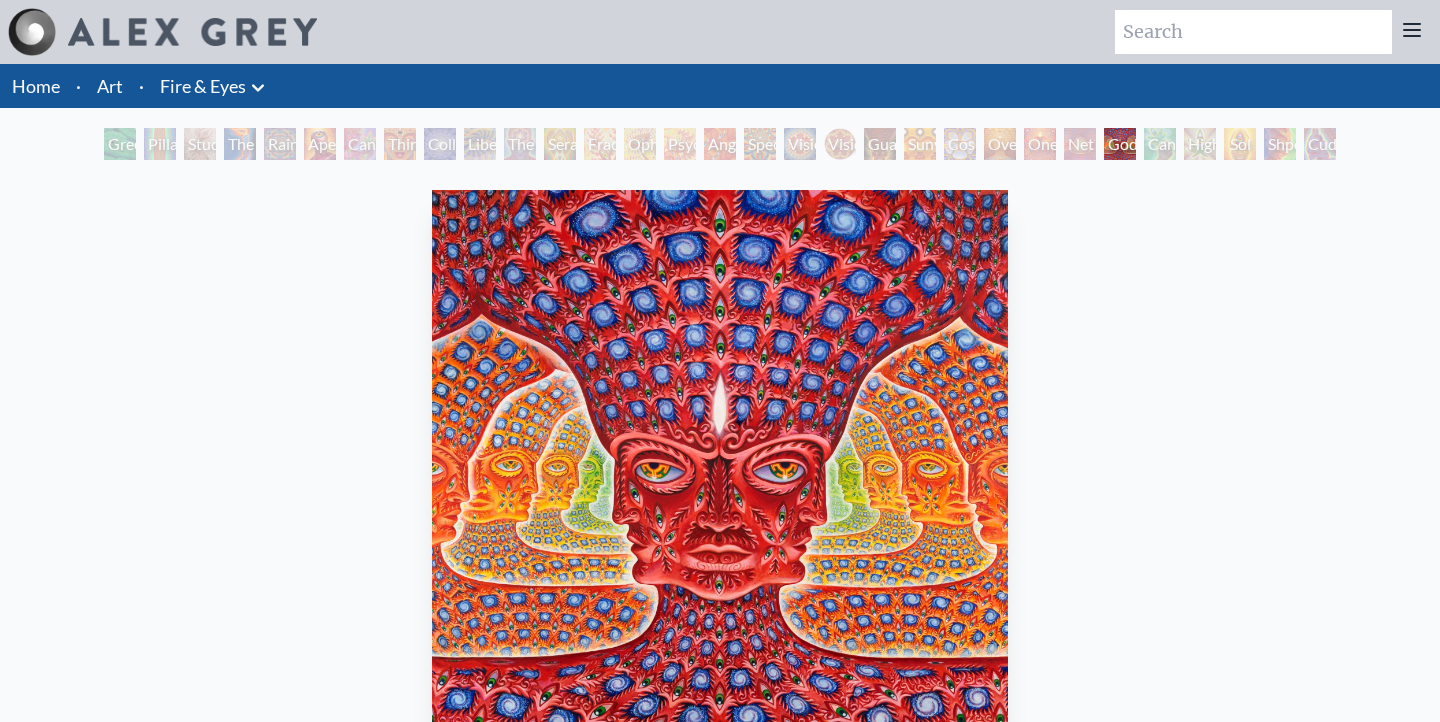 click on "Aperture" at bounding box center (320, 144) 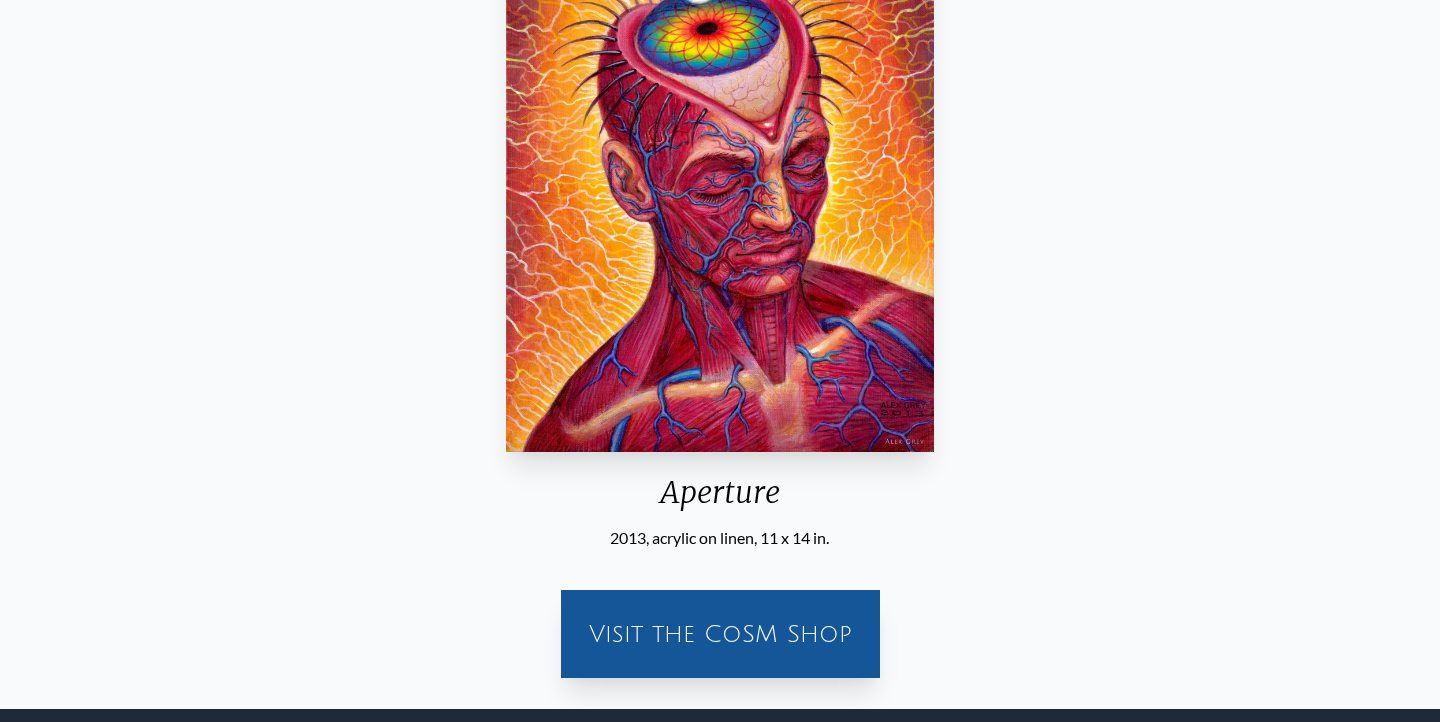 scroll, scrollTop: 87, scrollLeft: 0, axis: vertical 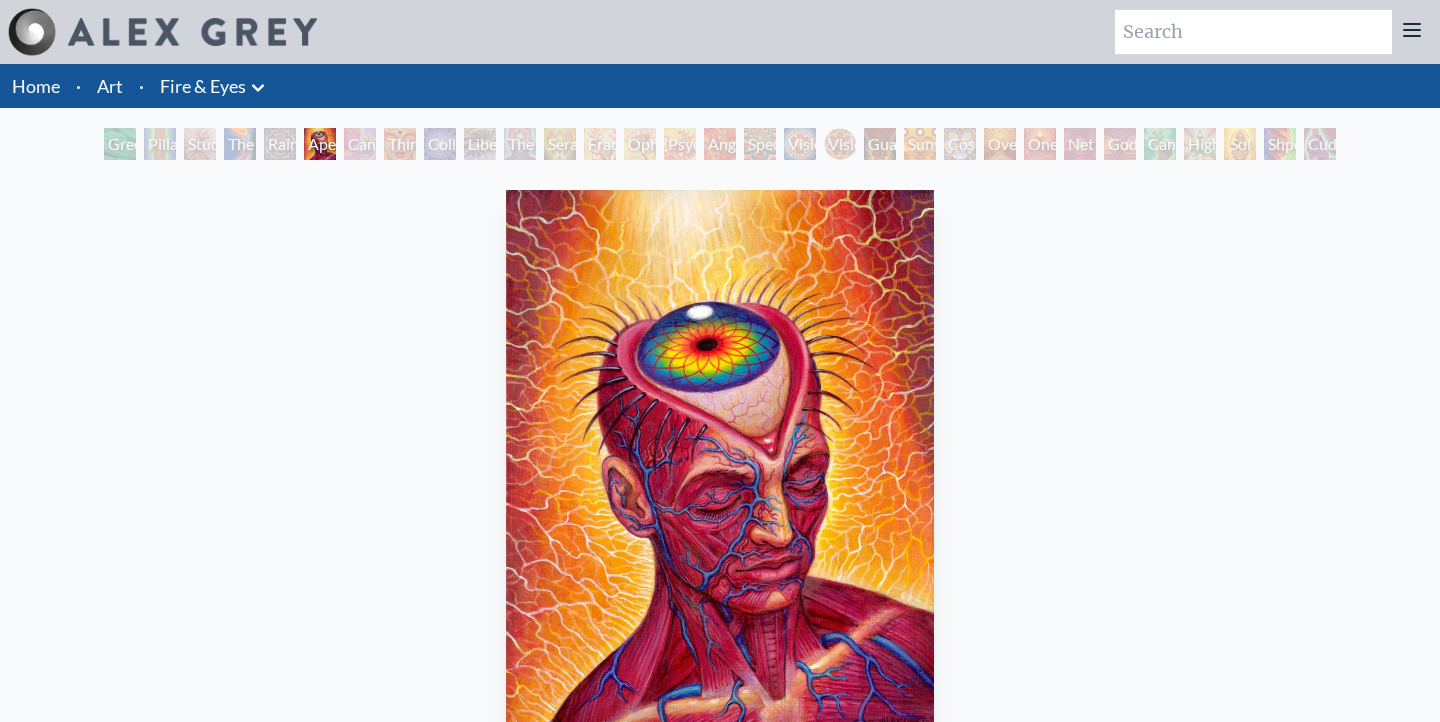 click on "Oversoul" at bounding box center (1000, 144) 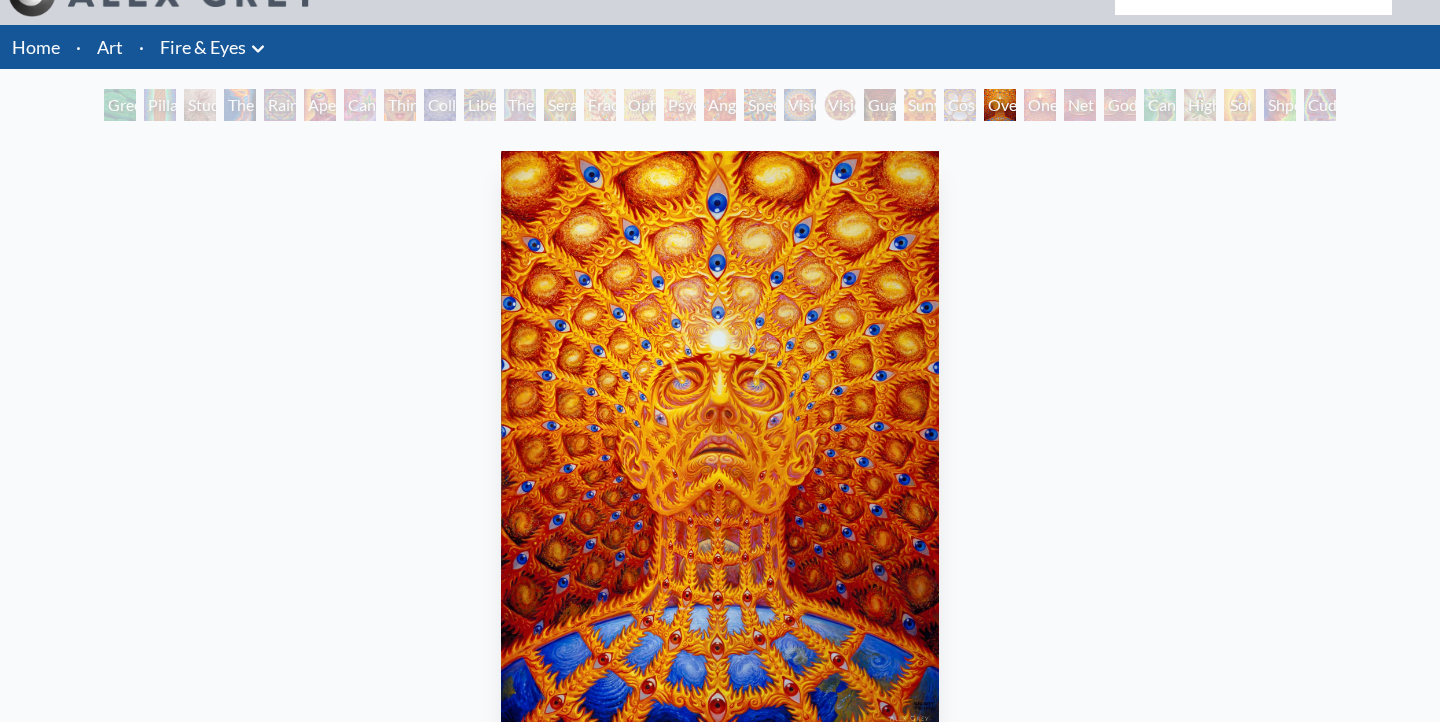 scroll, scrollTop: 0, scrollLeft: 0, axis: both 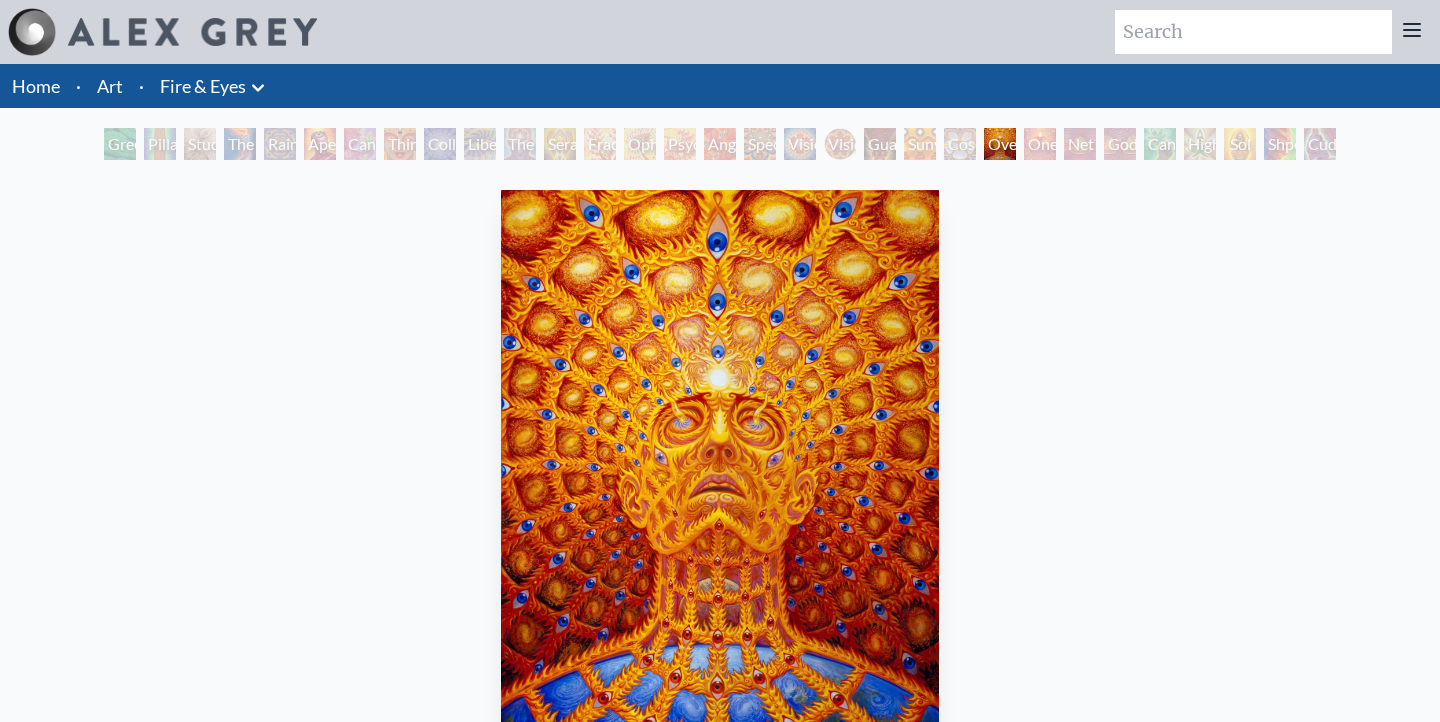 click on "Sol Invictus" at bounding box center [1240, 144] 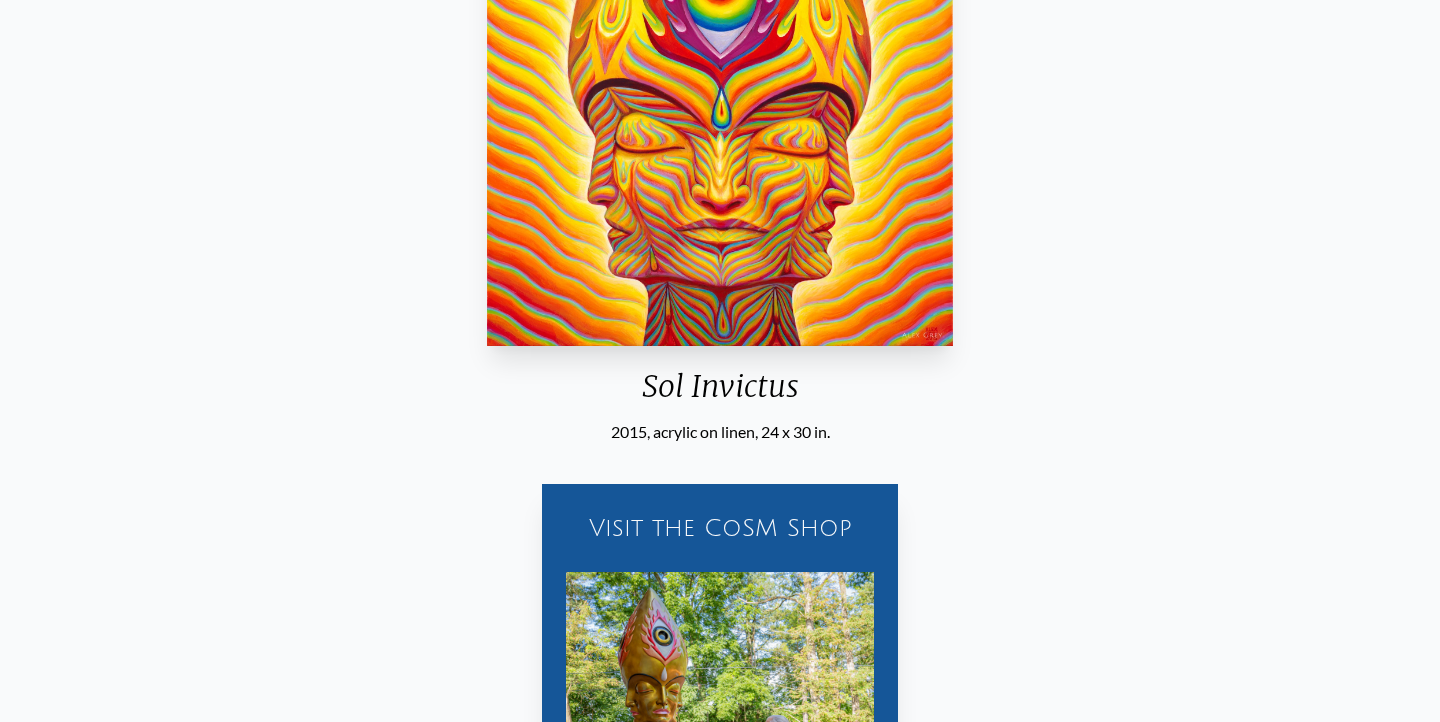 scroll, scrollTop: 0, scrollLeft: 0, axis: both 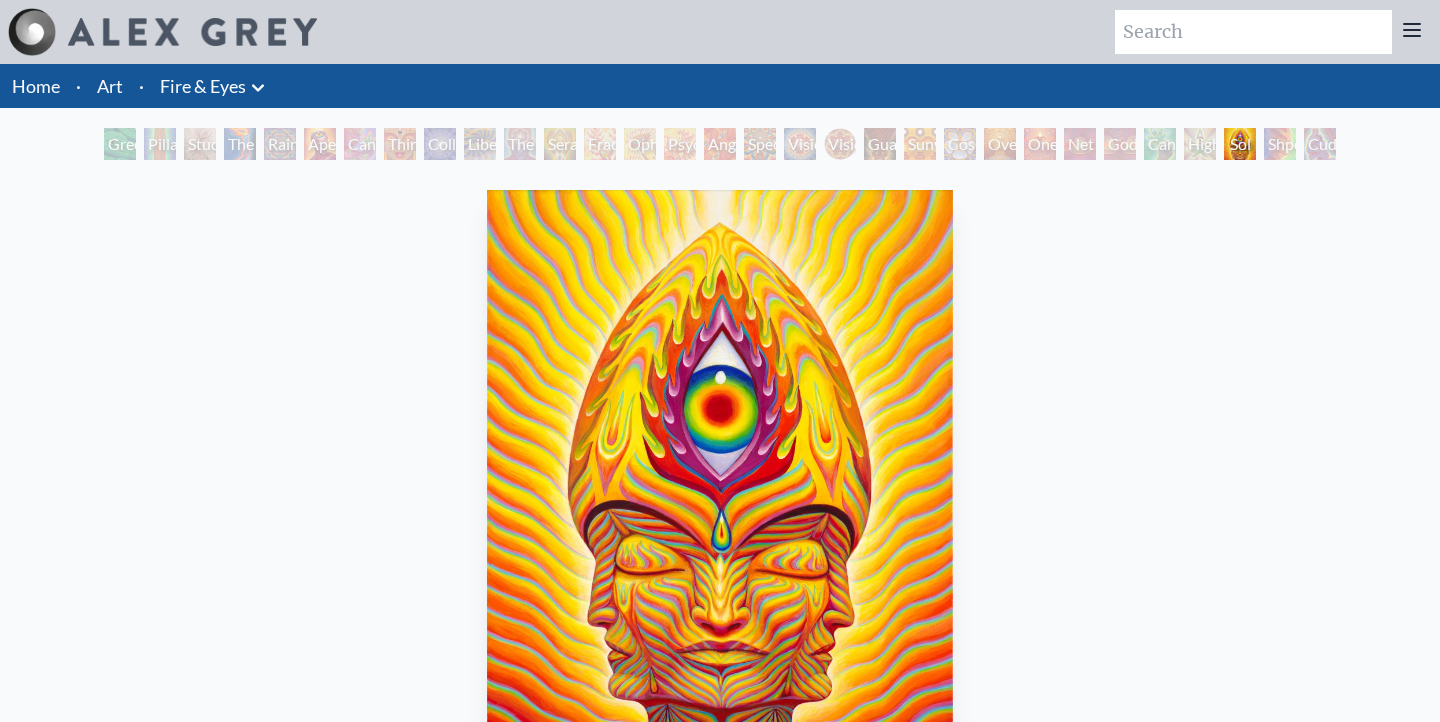 click on "Cuddle" at bounding box center (1320, 144) 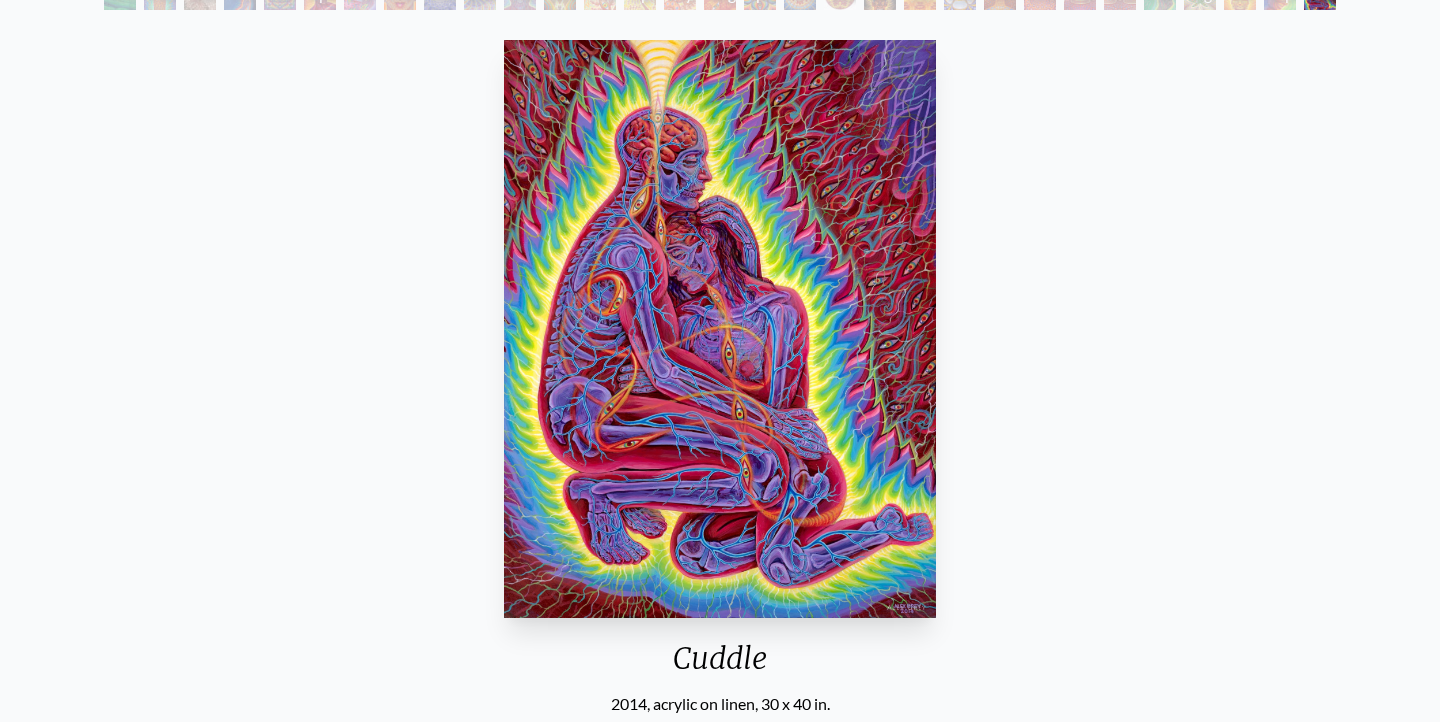 scroll, scrollTop: 91, scrollLeft: 0, axis: vertical 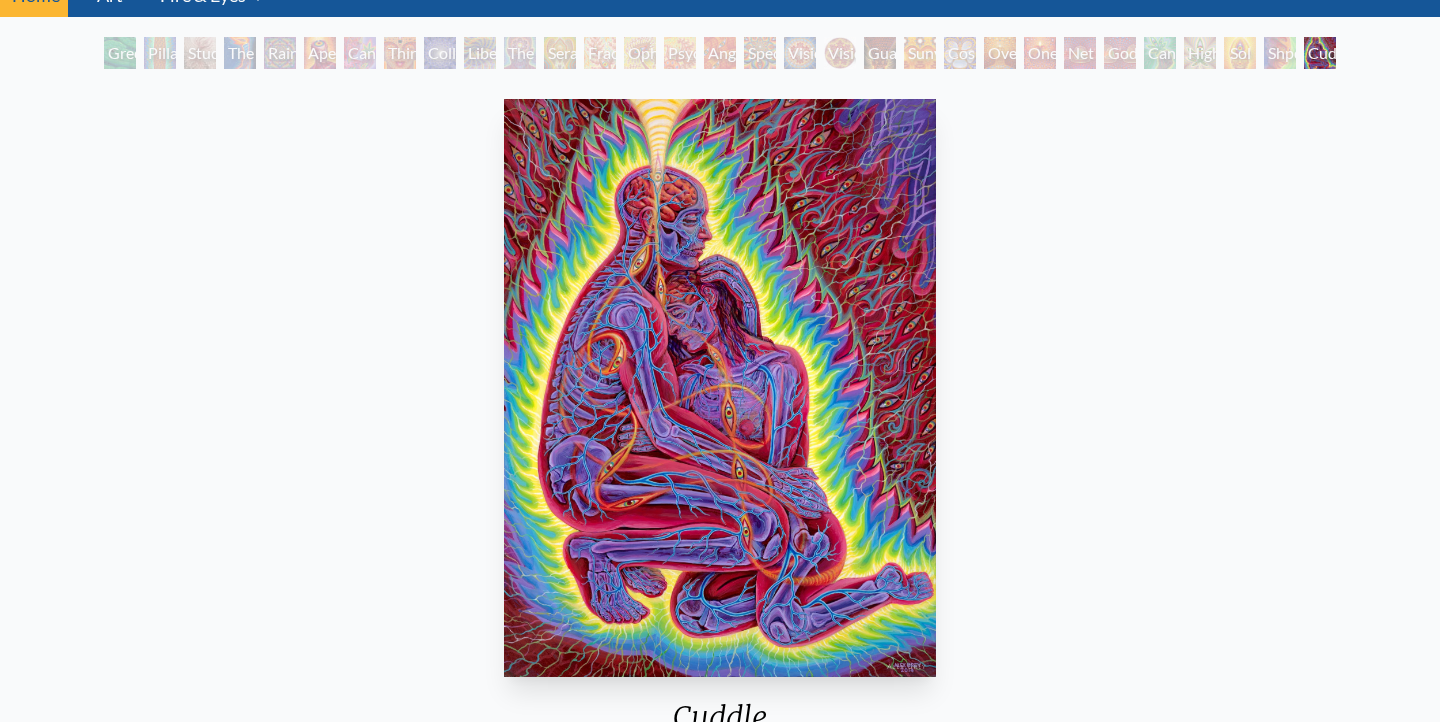 click on "Higher Vision" at bounding box center (1200, 53) 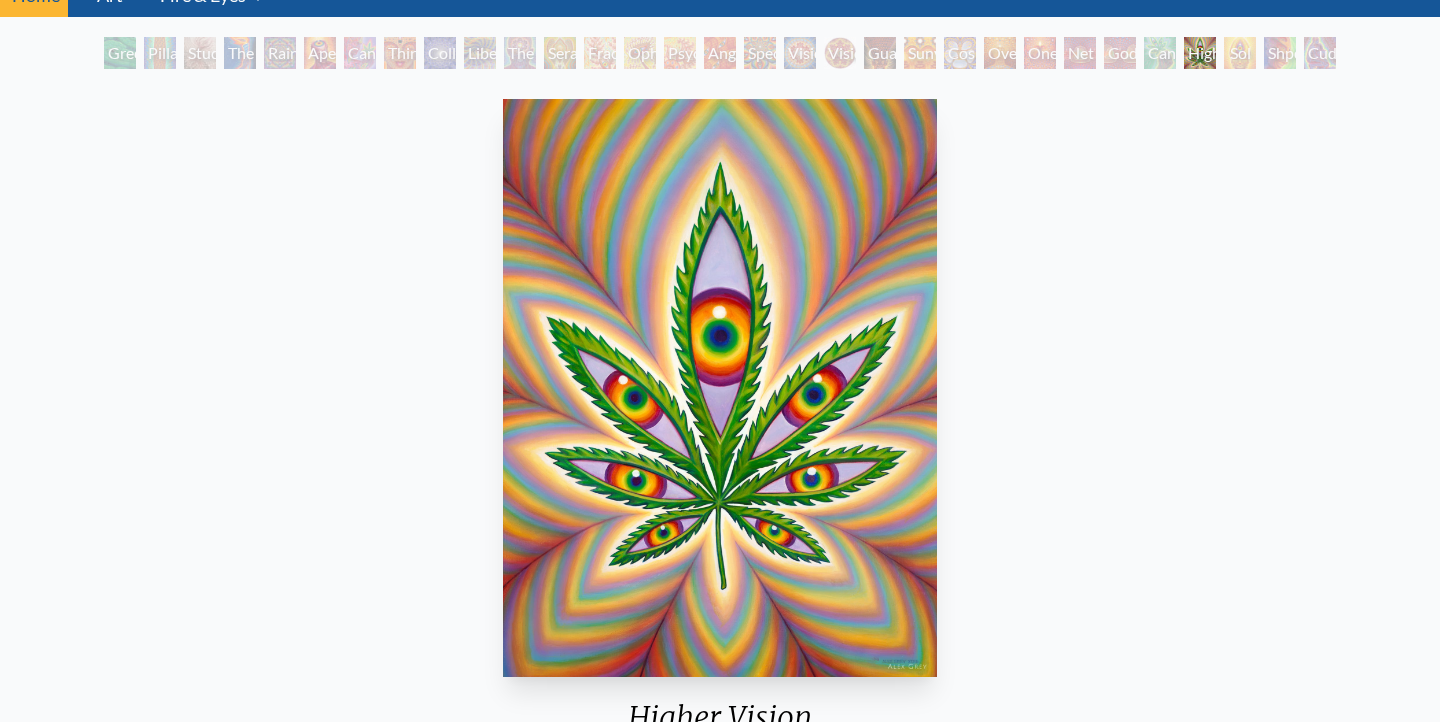 click on "Green Hand      Pillar of Awareness      Study for the Great Turn      The Torch      Rainbow Eye Ripple      Aperture      Cannabis Sutra      Third Eye Tears of Joy      Collective Vision      Liberation Through Seeing      The Seer      Seraphic Transport Docking on the Third Eye      Fractal Eyes      Ophanic Eyelash      Psychomicrograph of a Fractal Paisley Cherub Feather Tip      Angel Skin      Spectral Lotus      Vision Crystal      Vision [PERSON_NAME]      Guardian of Infinite Vision      Sunyata      Cosmic Elf      Oversoul      One      Net of Being      Godself      Cannafist      Higher Vision      Sol Invictus      Shpongled      Cuddle" at bounding box center (720, 56) 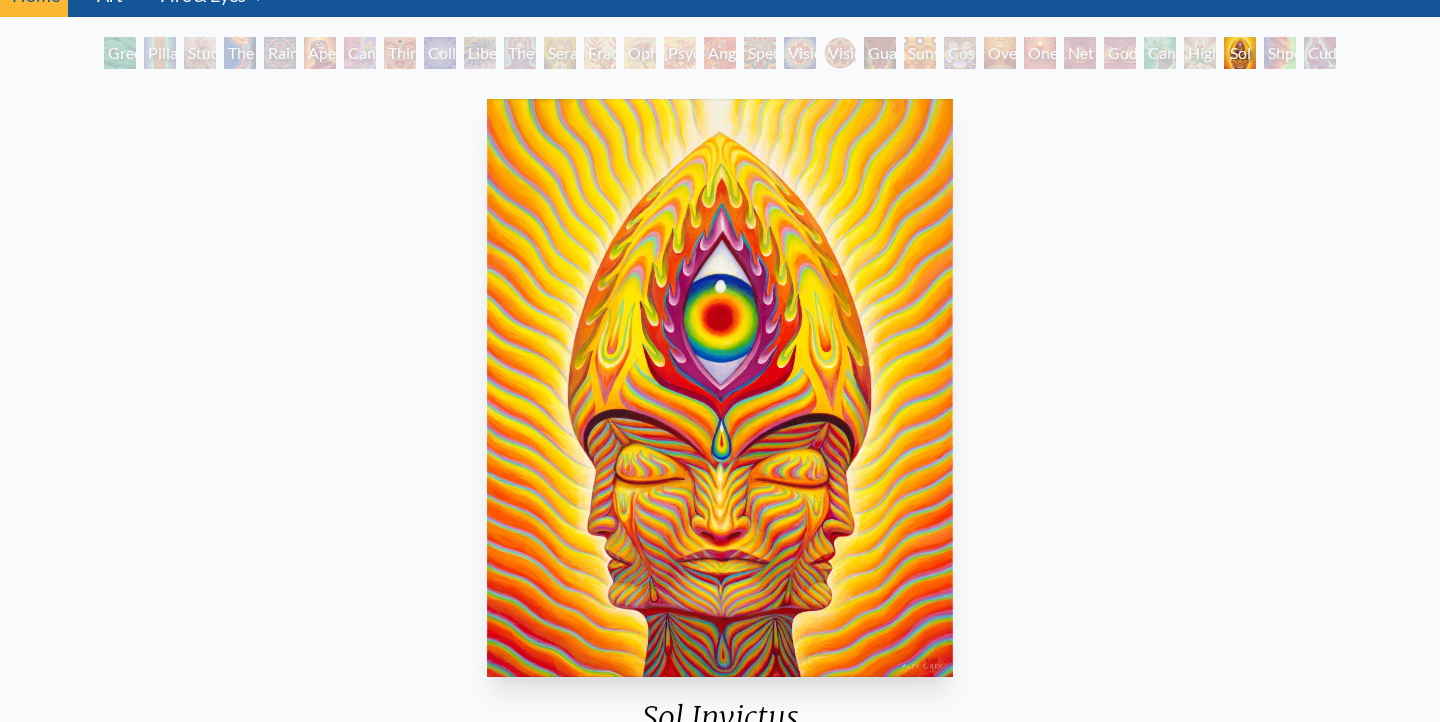 click on "Higher Vision" at bounding box center (1200, 53) 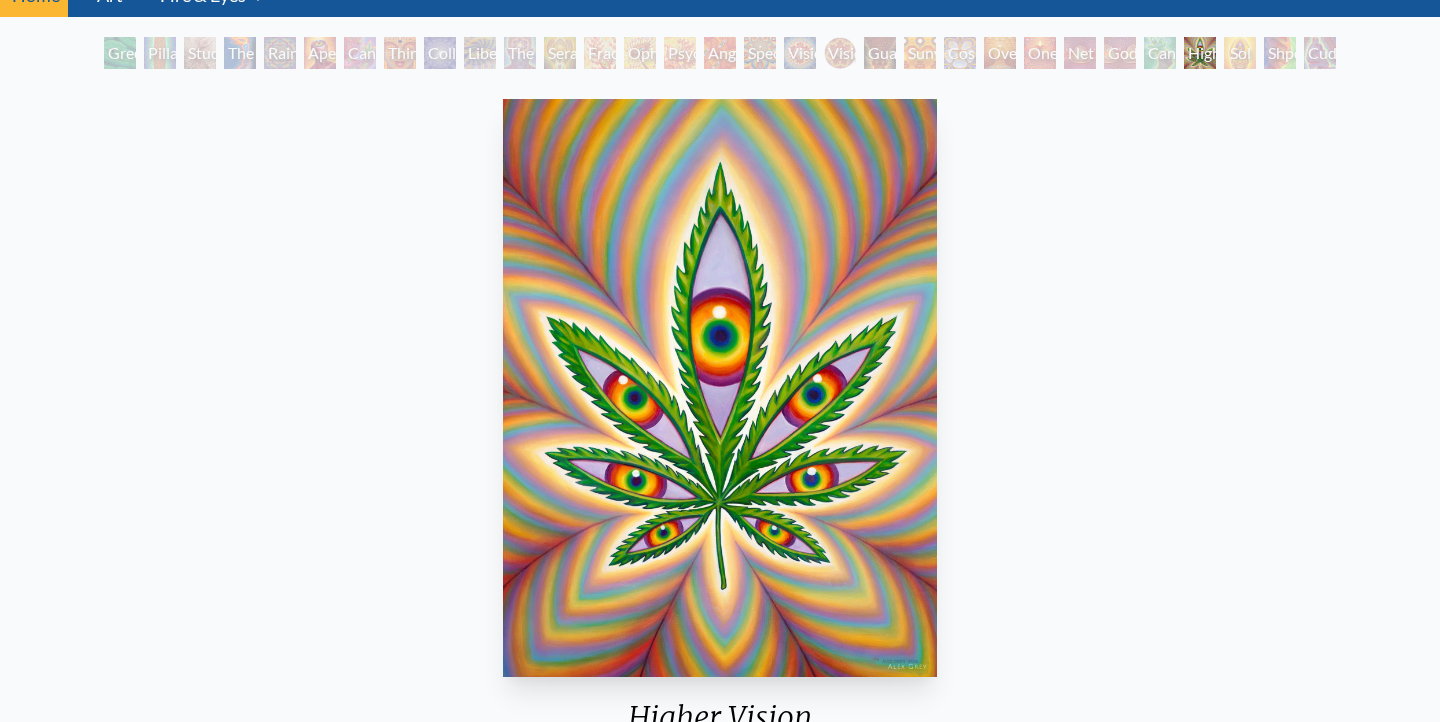 click on "One" at bounding box center [1040, 53] 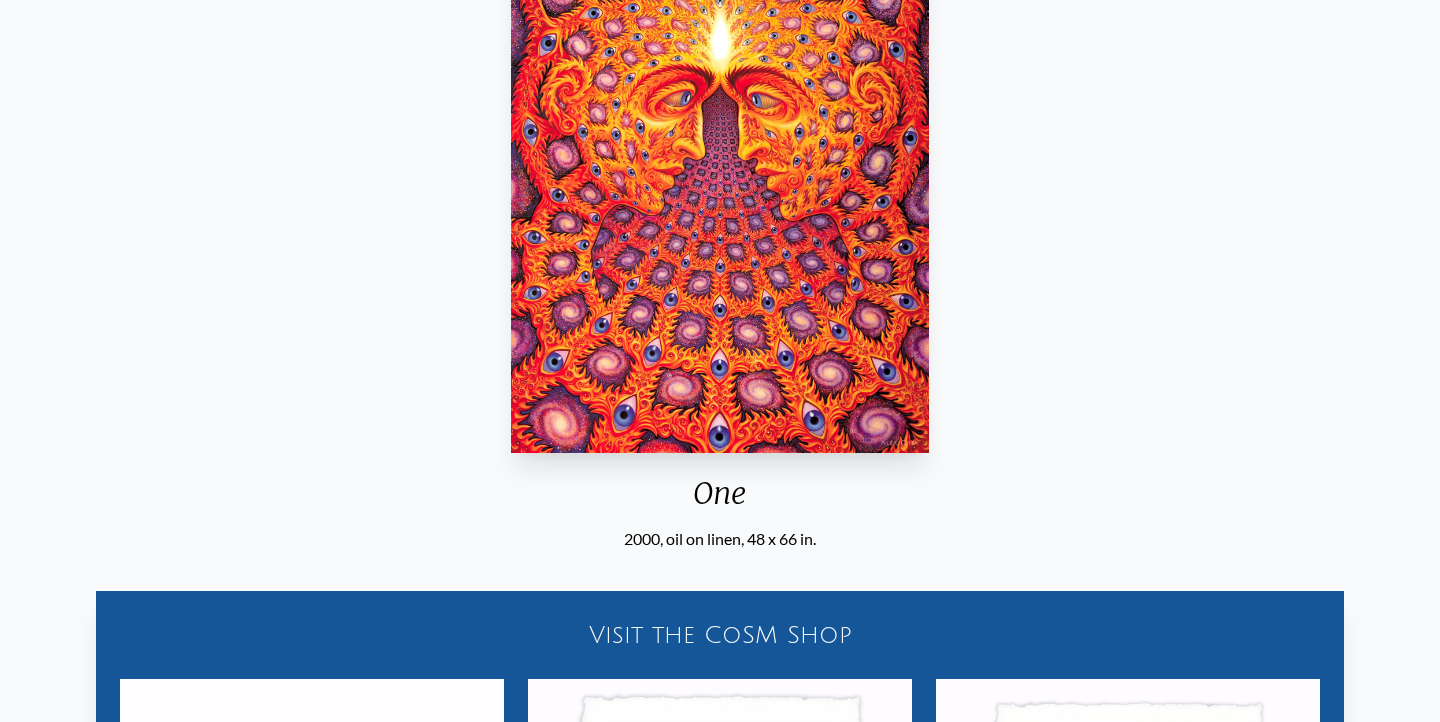 scroll, scrollTop: 0, scrollLeft: 0, axis: both 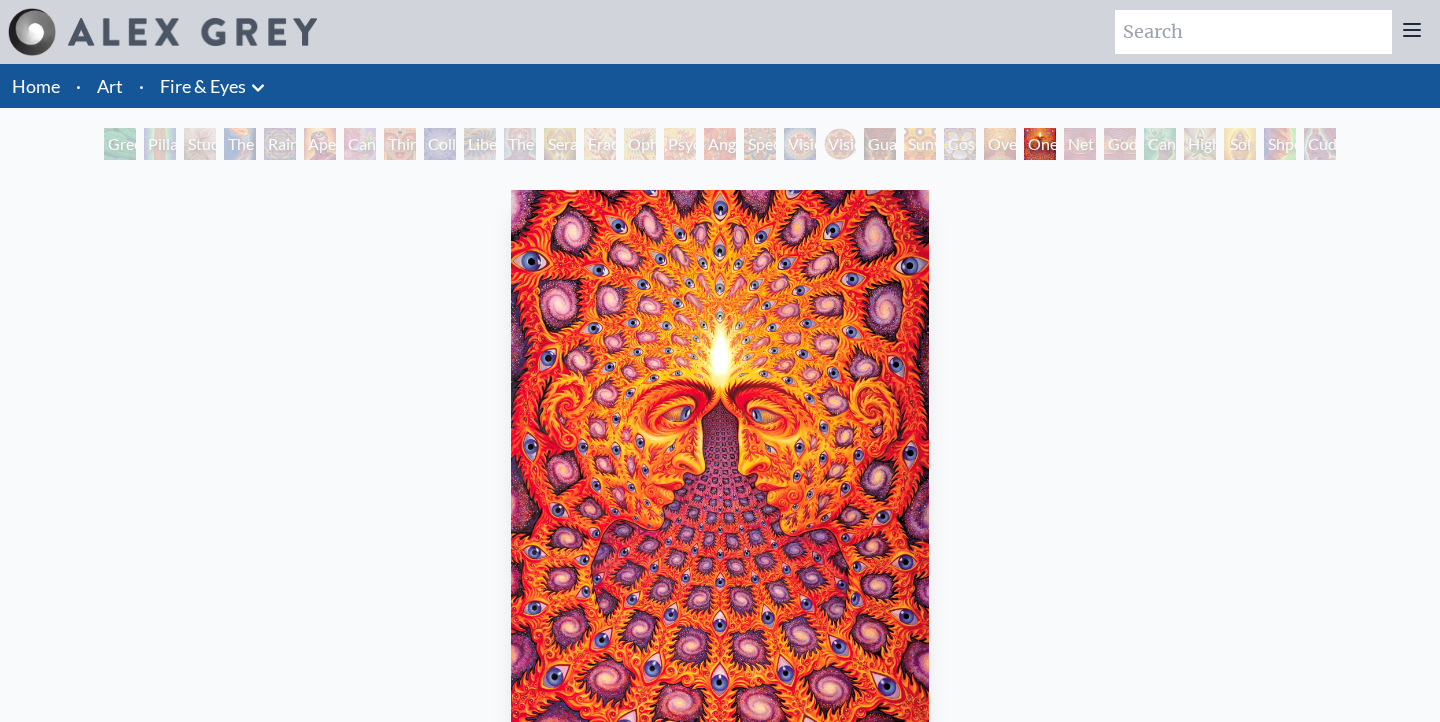 click on "Net of Being" at bounding box center [1080, 144] 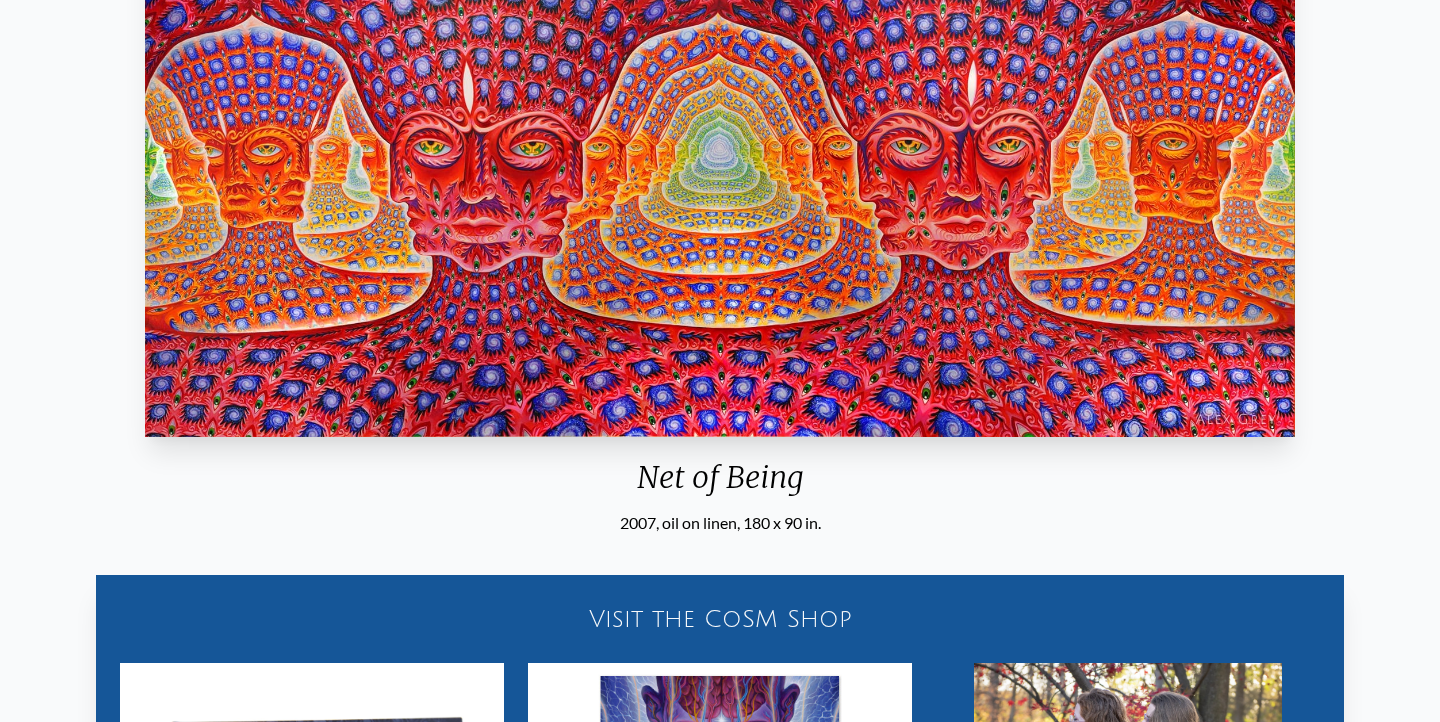 scroll, scrollTop: 0, scrollLeft: 0, axis: both 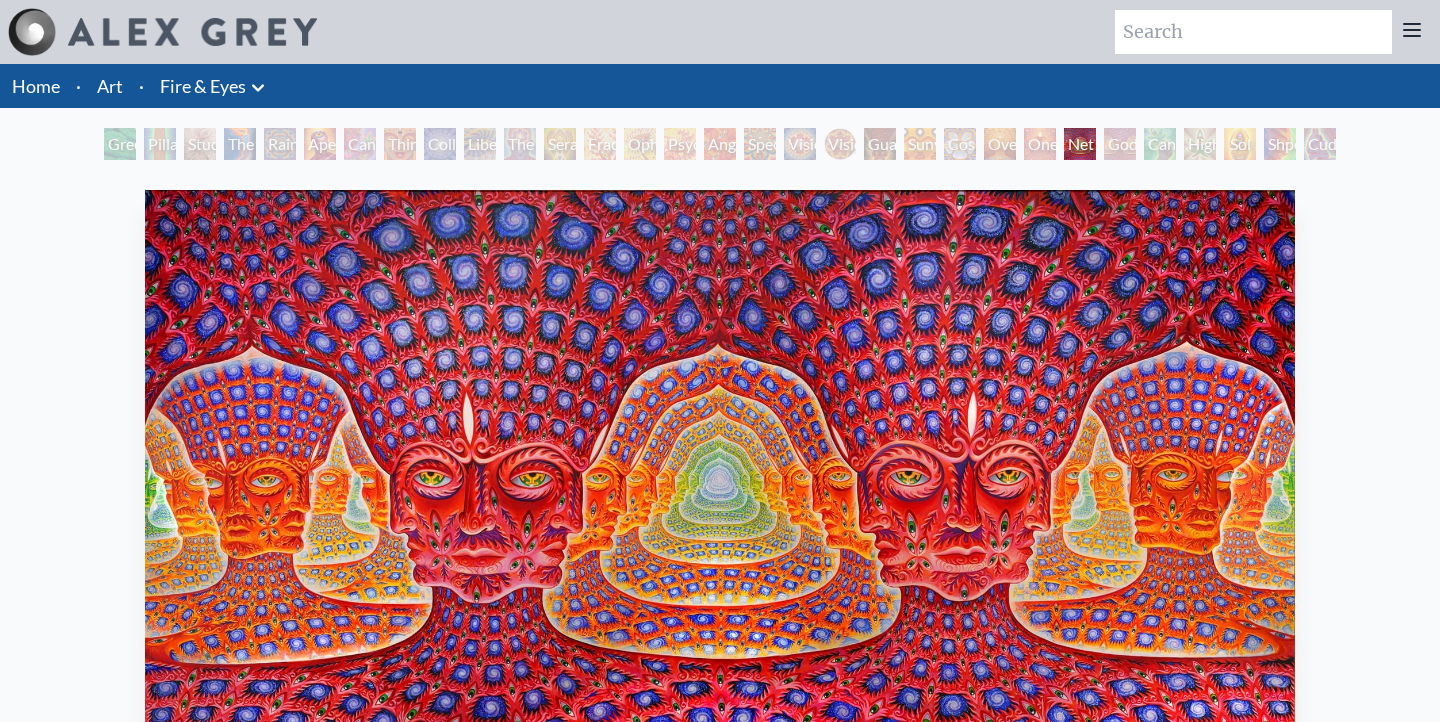 click on "Cannafist" at bounding box center (1160, 144) 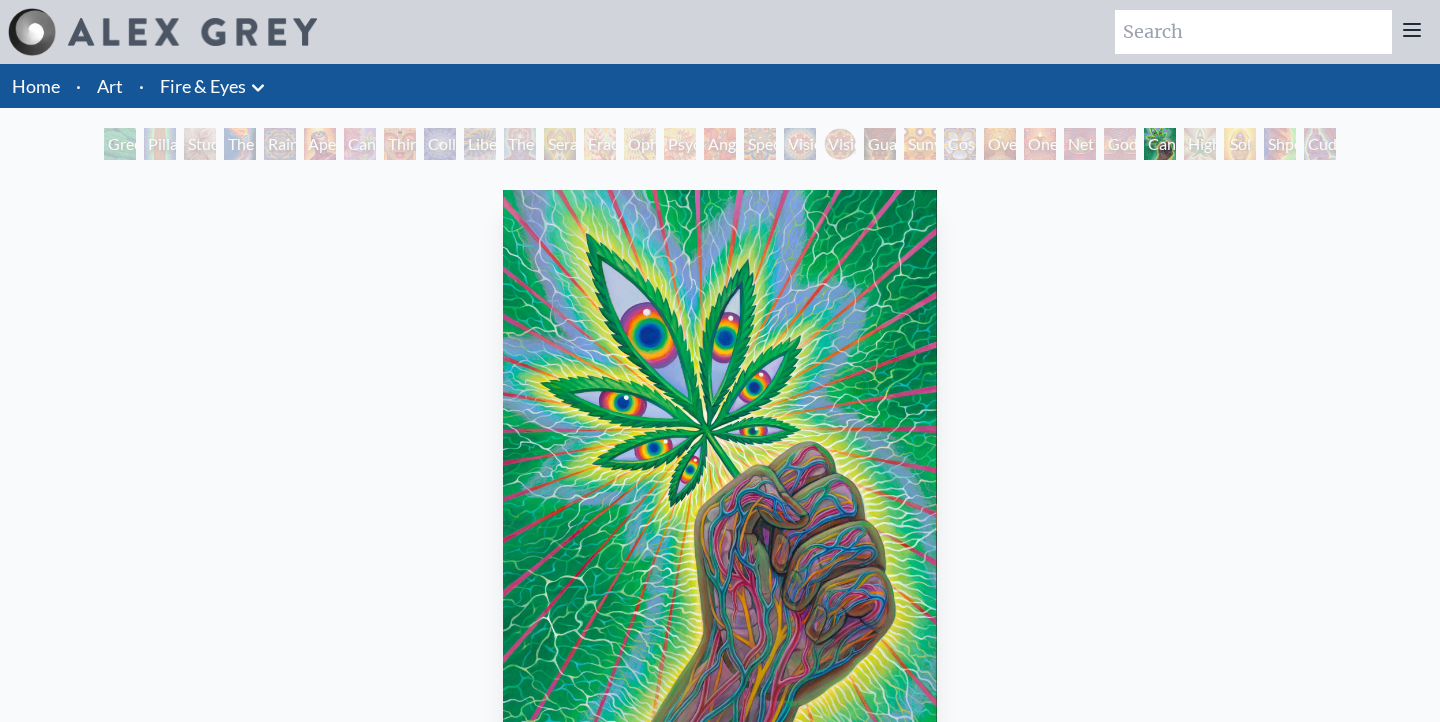click on "Higher Vision" at bounding box center (1200, 144) 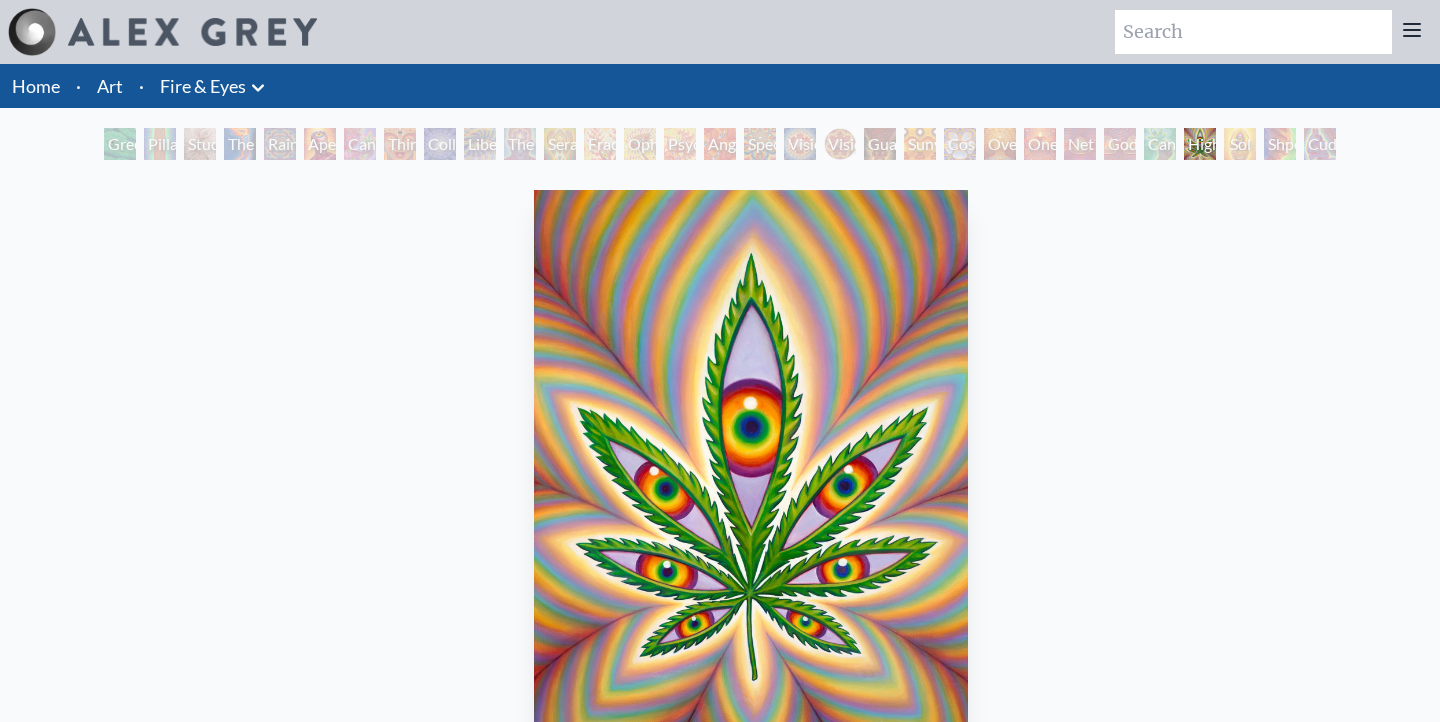 click on "Higher Vision
2015,  acrylic on linen, 30 x 40 in.
Visit the CoSM Shop" at bounding box center [751, 596] 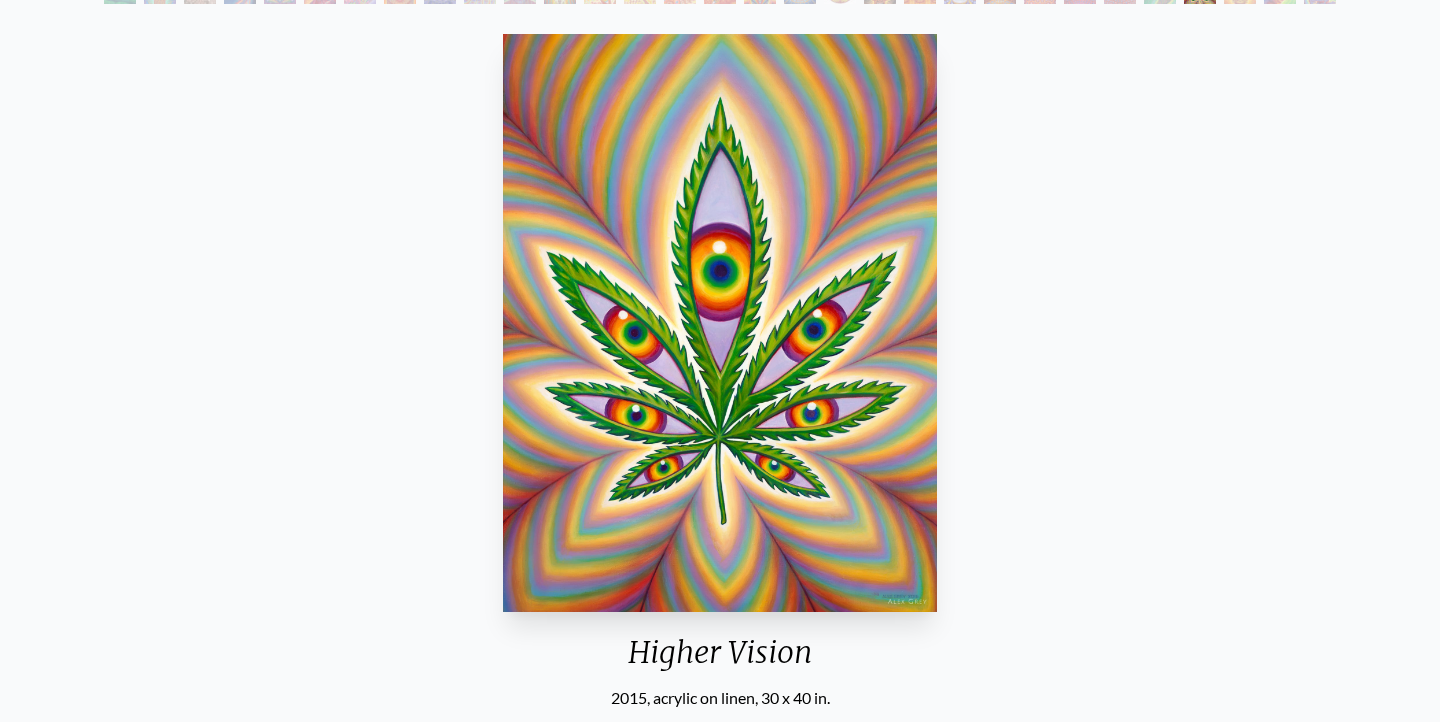scroll, scrollTop: 150, scrollLeft: 0, axis: vertical 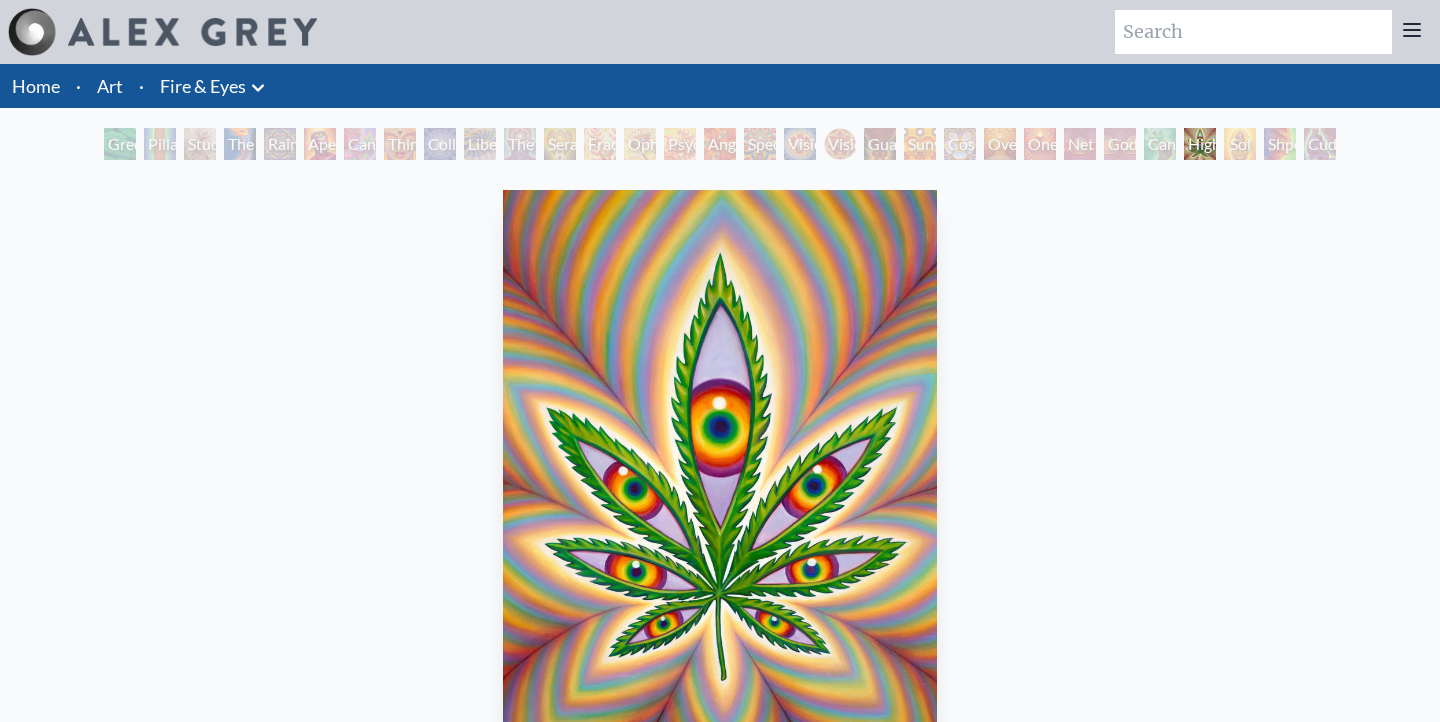 click on "Sunyata" at bounding box center (920, 144) 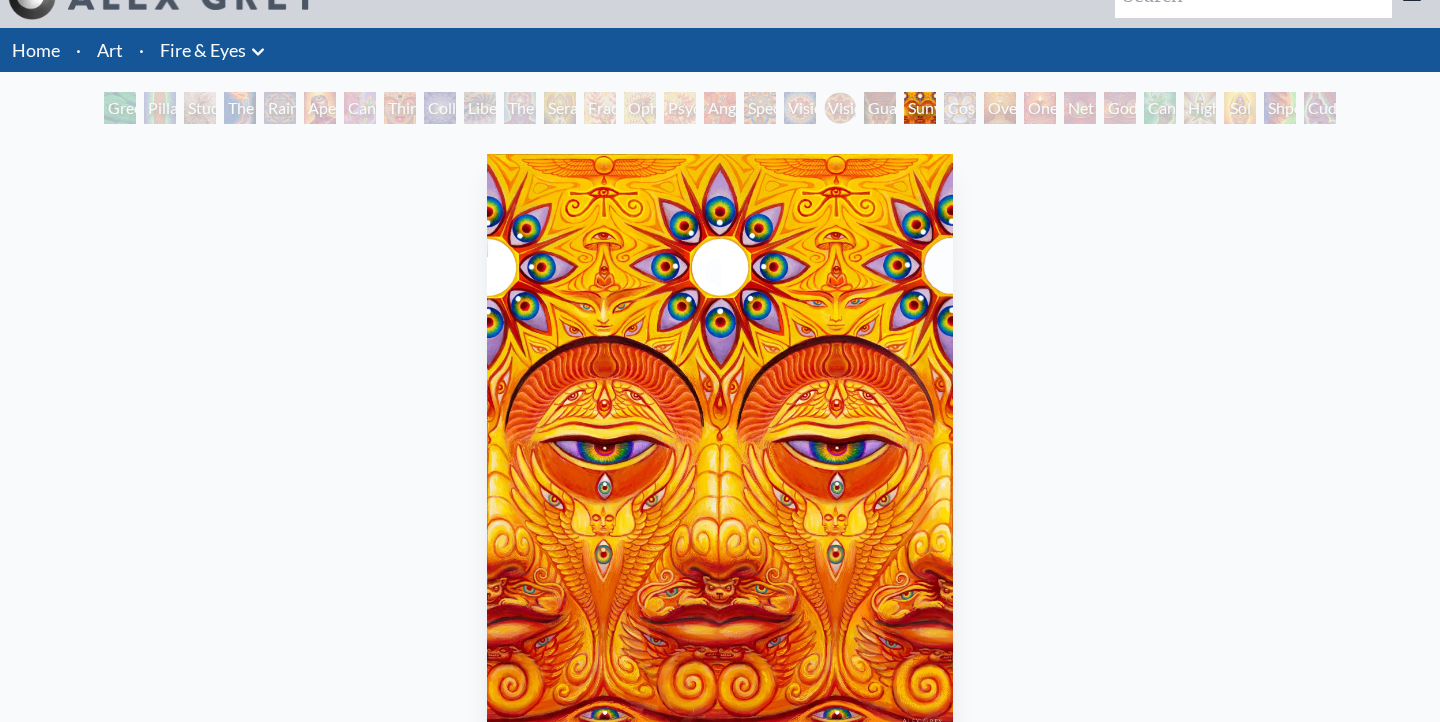 scroll, scrollTop: 54, scrollLeft: 0, axis: vertical 